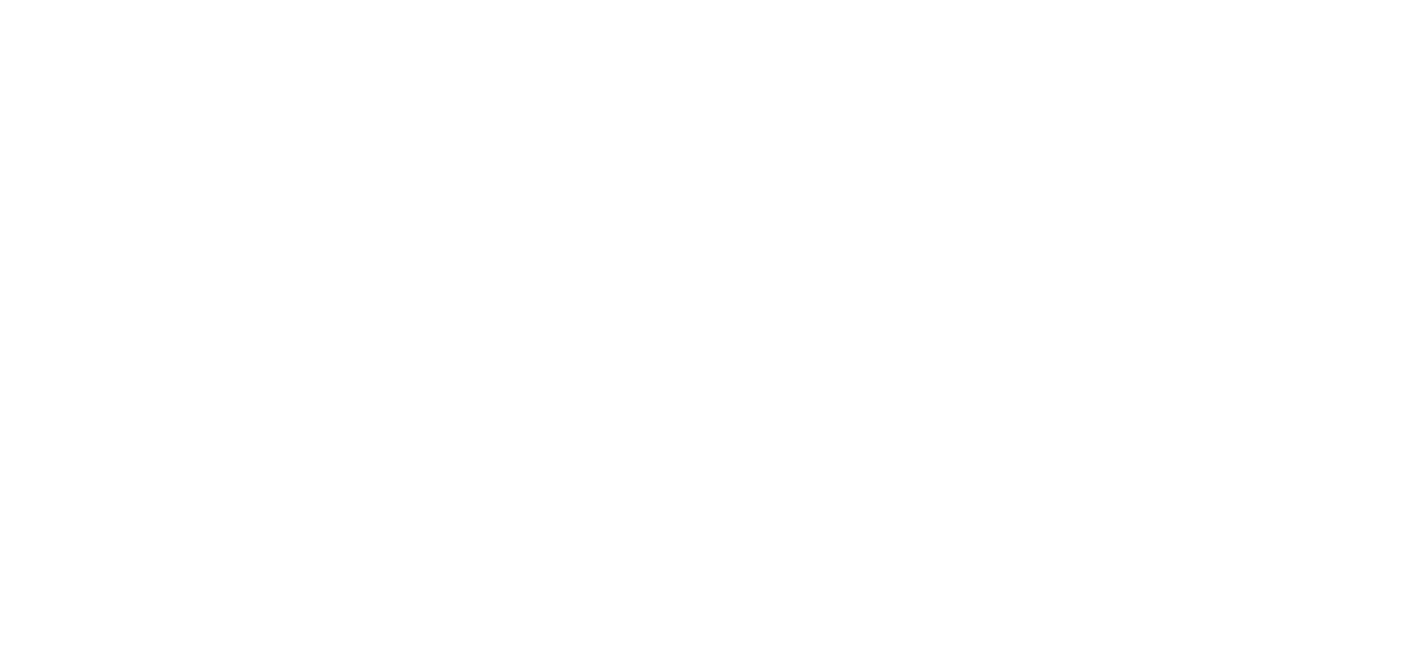 scroll, scrollTop: 0, scrollLeft: 0, axis: both 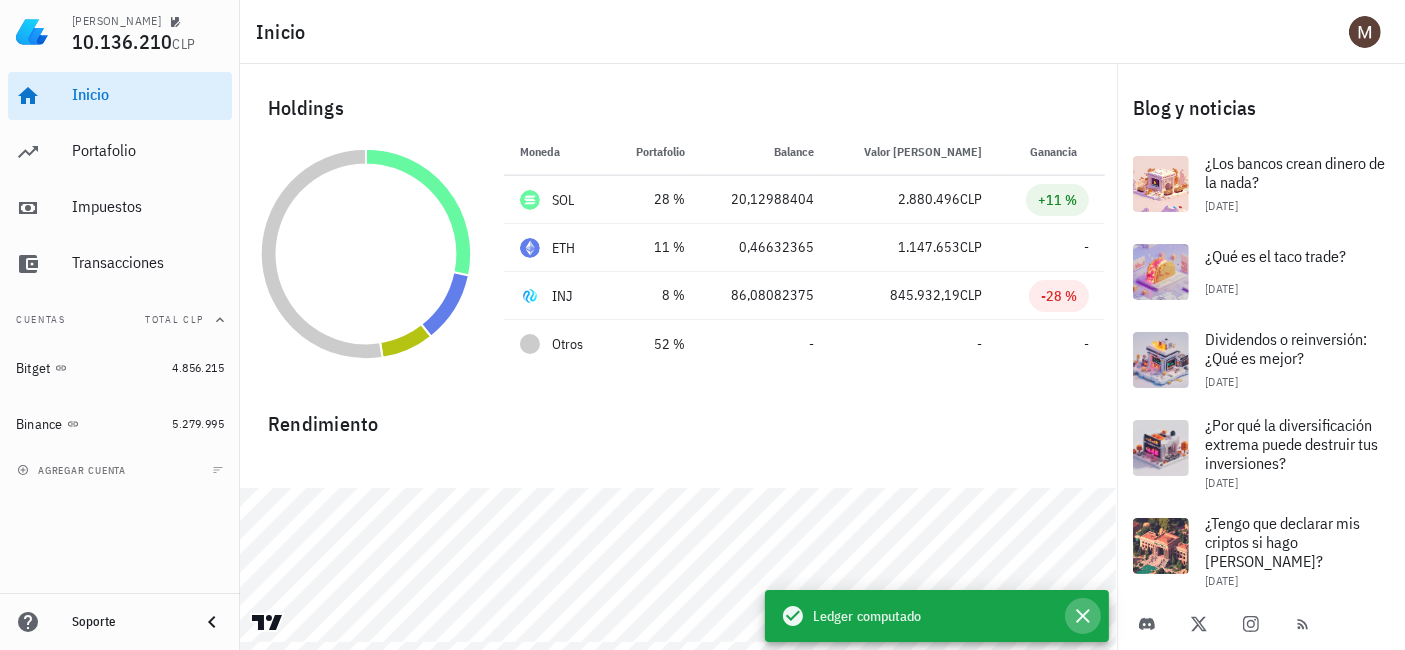 click 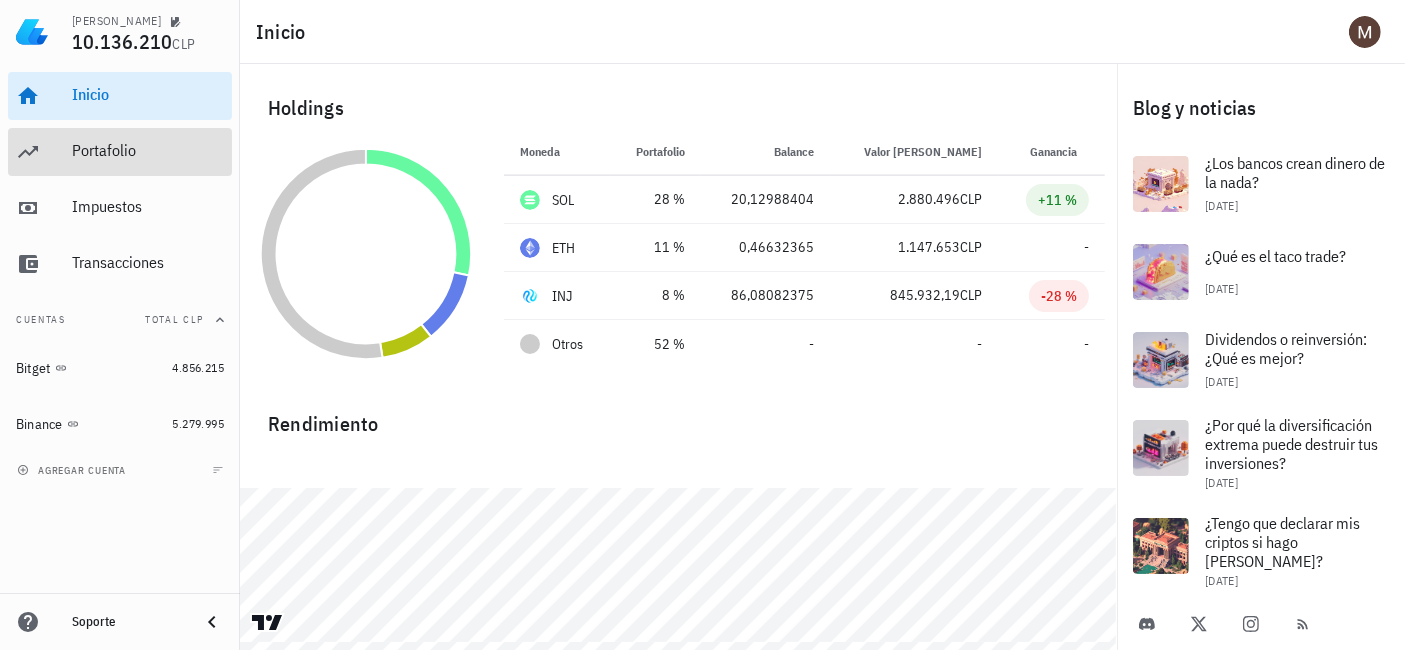 click on "Portafolio" at bounding box center [148, 150] 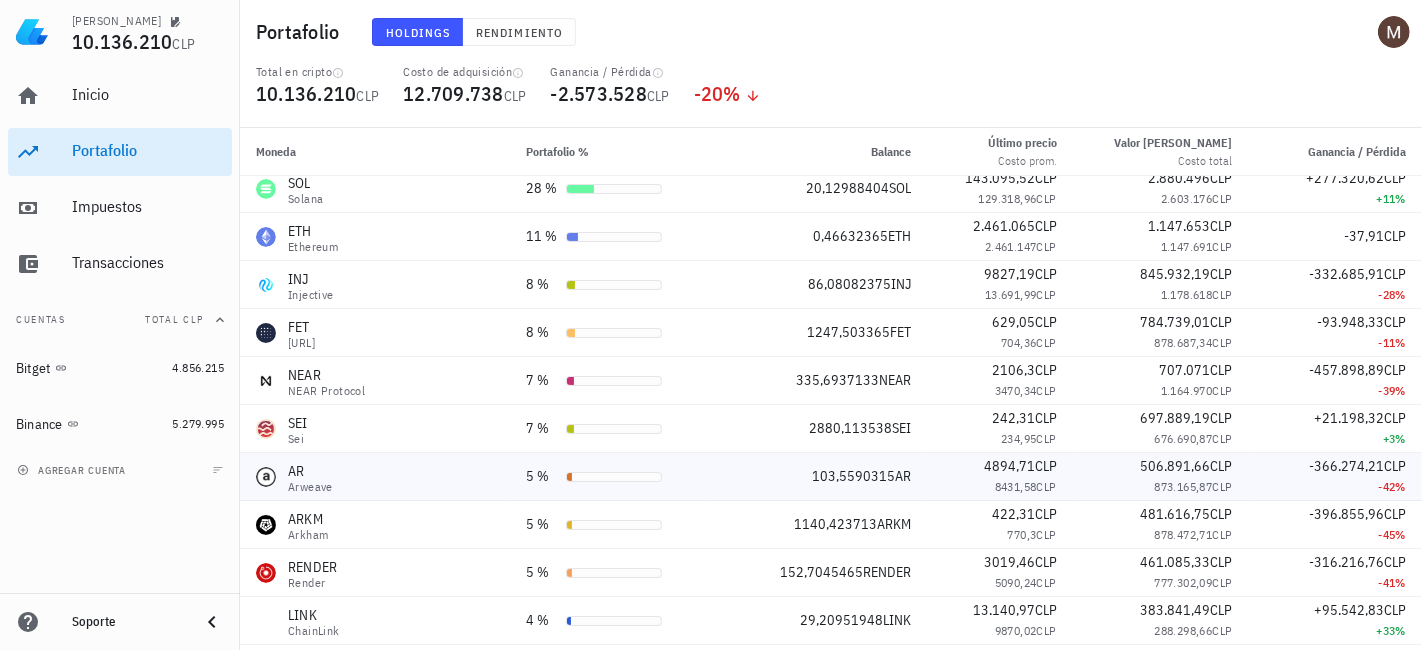 scroll, scrollTop: 0, scrollLeft: 0, axis: both 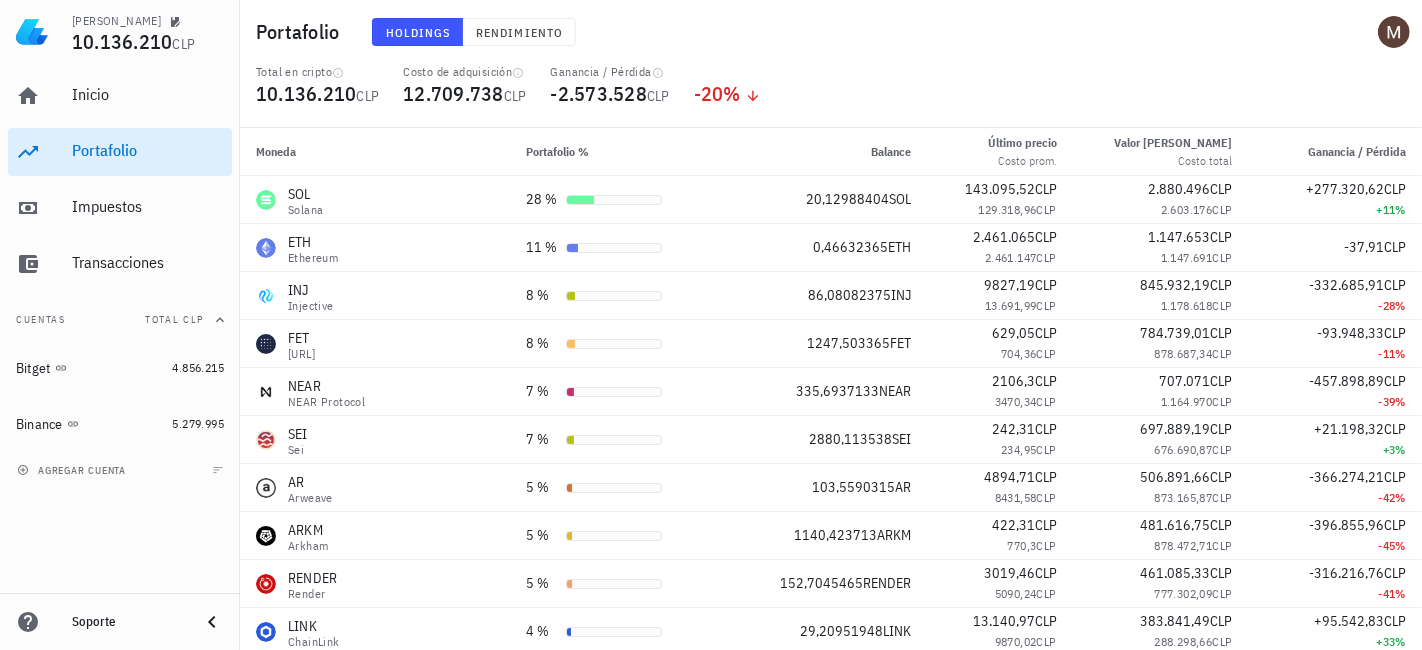 click on "Total en cripto
10.136.210  CLP
Costo de adquisición
12.709.738  CLP
Ganancia / Pérdida
-2.573.528  CLP   -20  %" at bounding box center [831, 96] 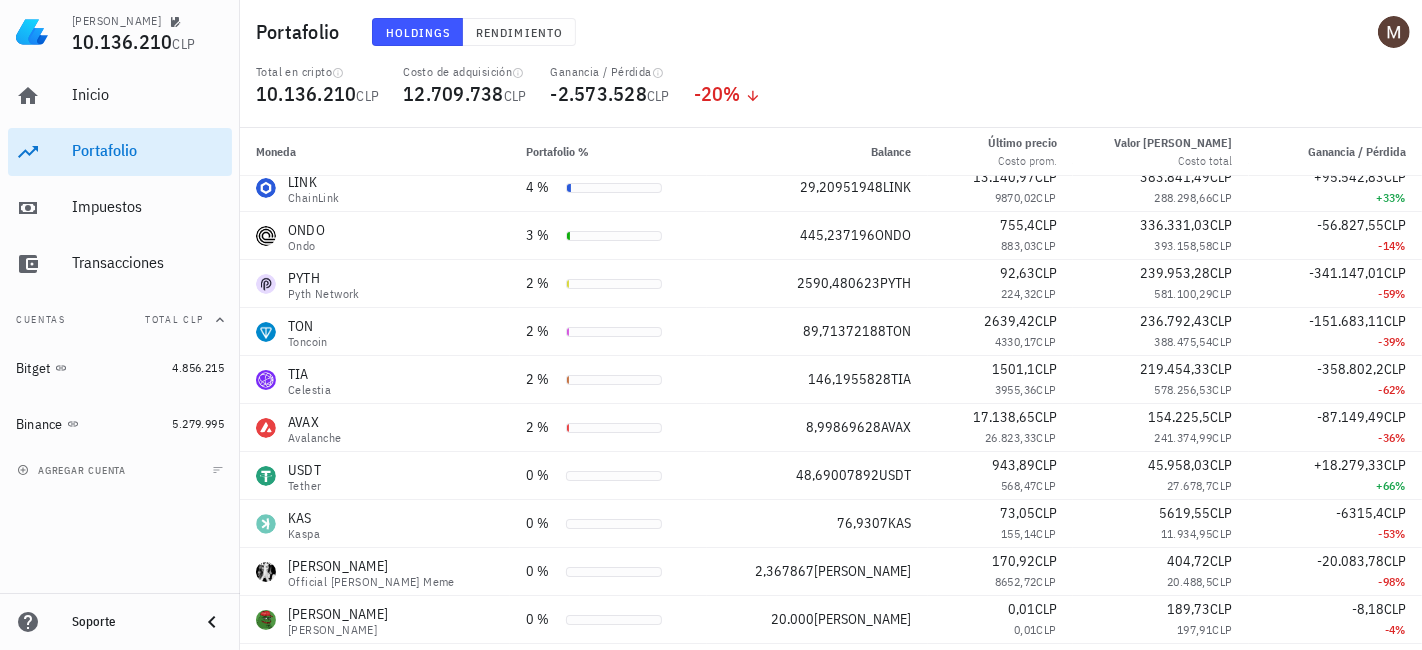 scroll, scrollTop: 555, scrollLeft: 0, axis: vertical 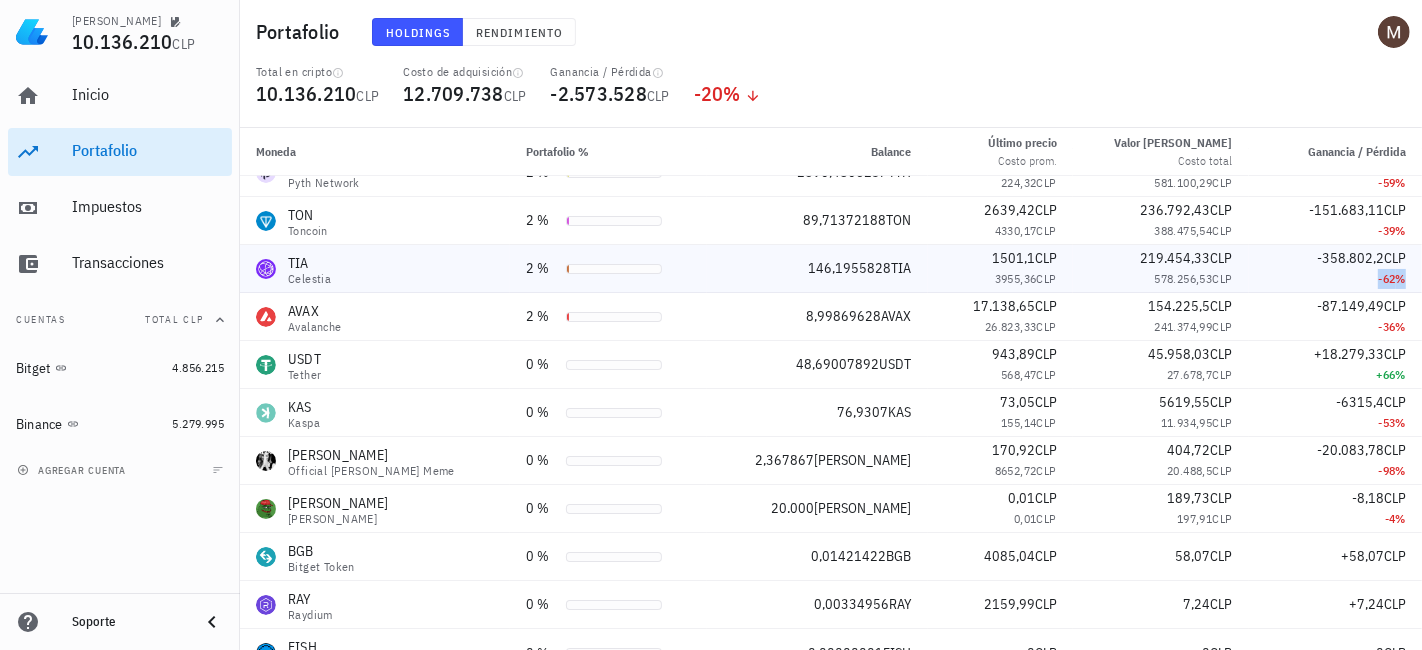 click on "-62  %" at bounding box center [1335, 279] 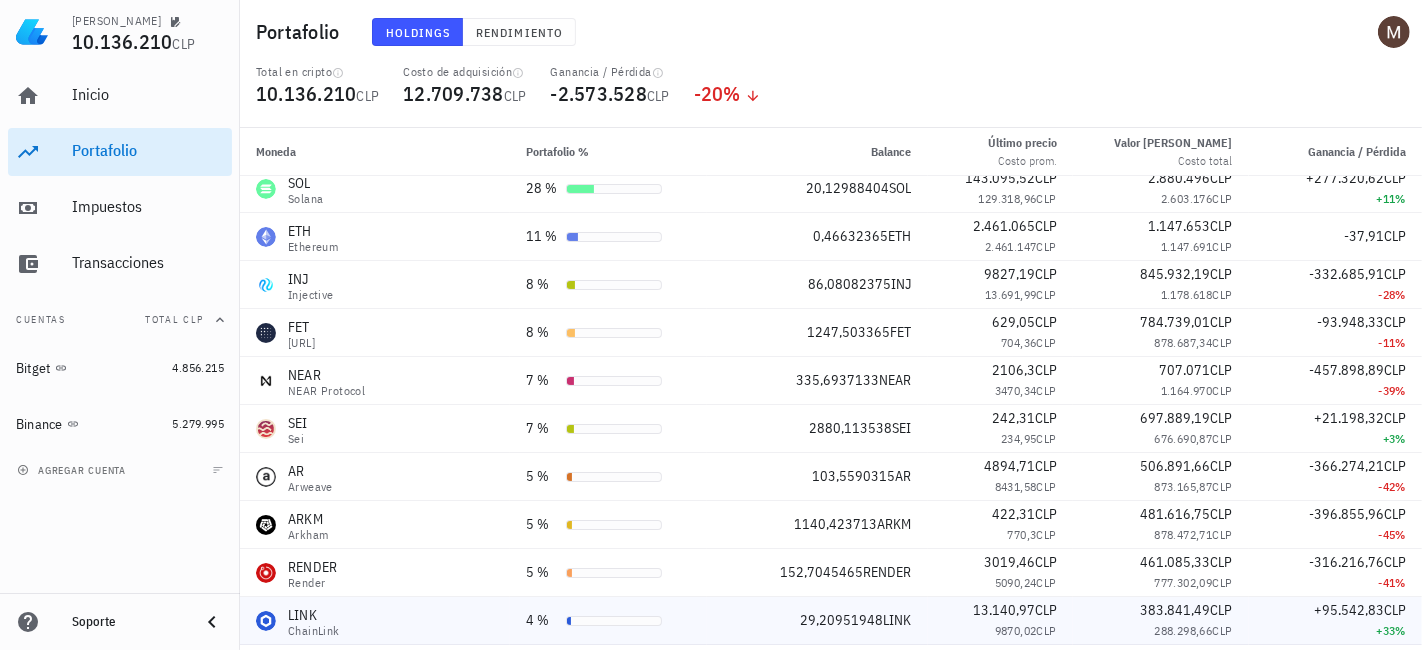 scroll, scrollTop: 0, scrollLeft: 0, axis: both 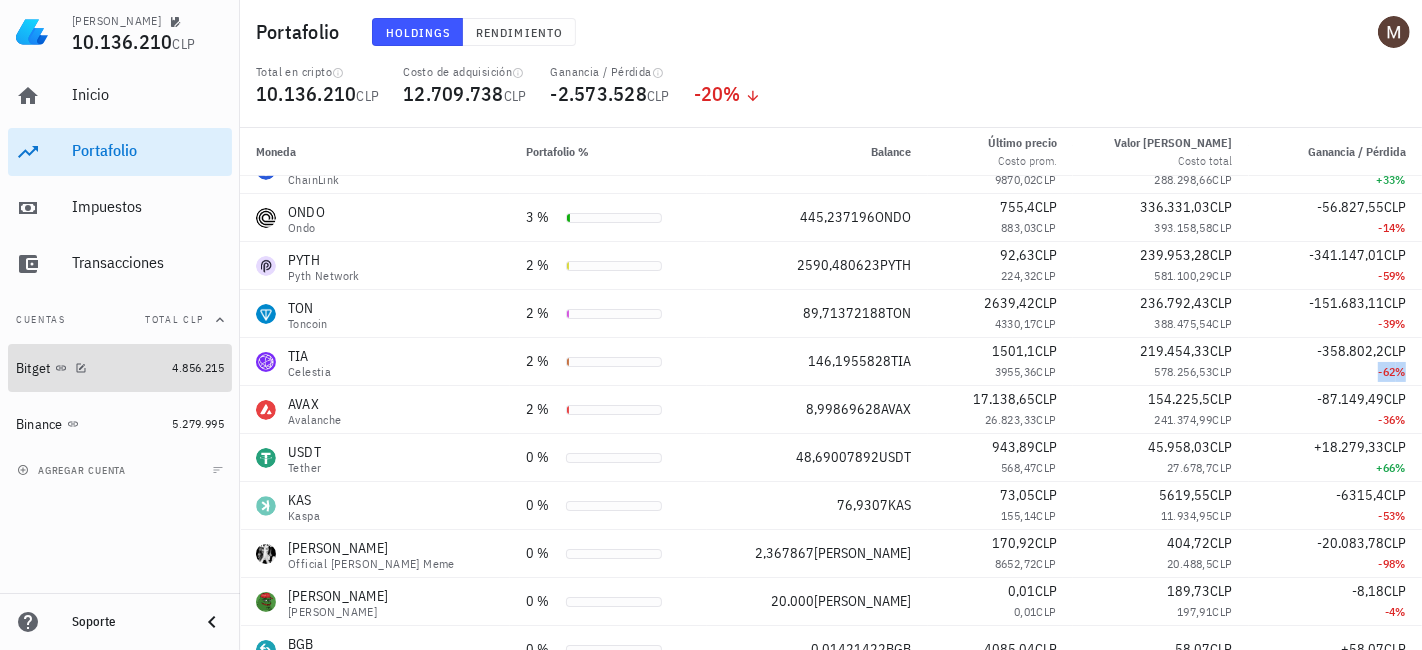 click on "Bitget" at bounding box center [90, 368] 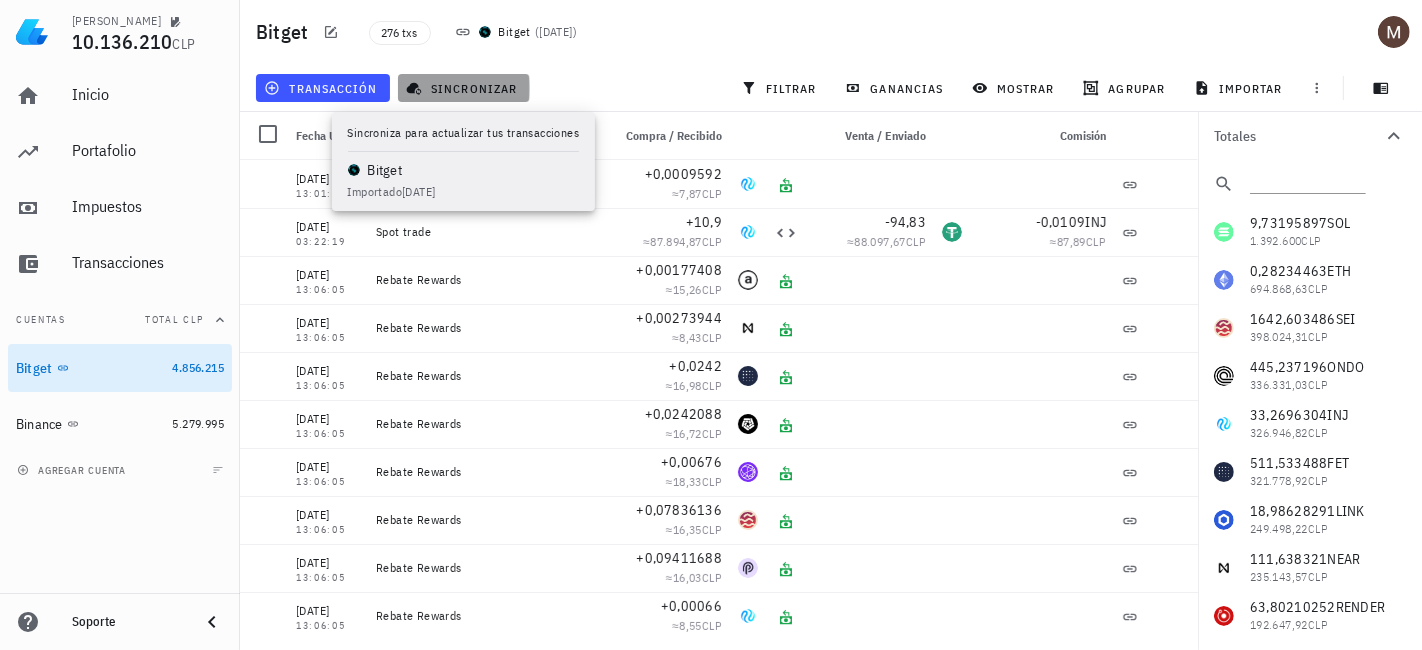 click on "sincronizar" at bounding box center (463, 88) 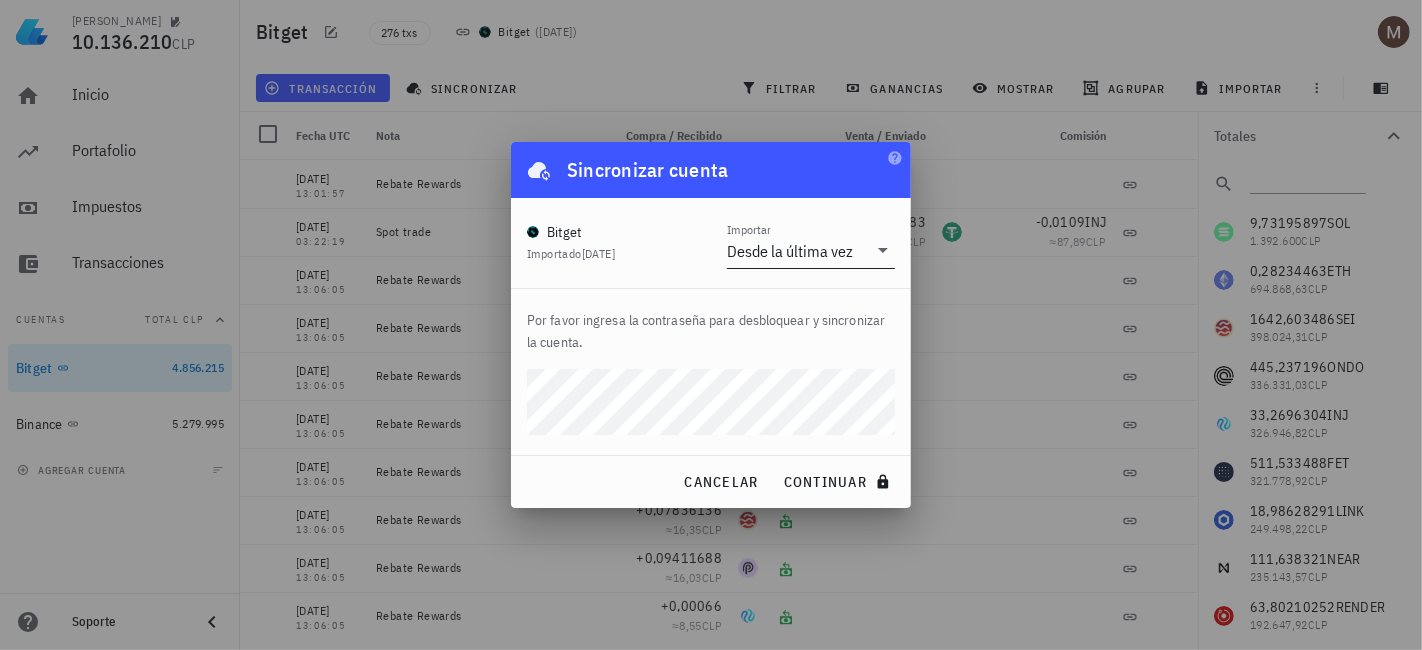 click on "Desde la última vez" at bounding box center (790, 251) 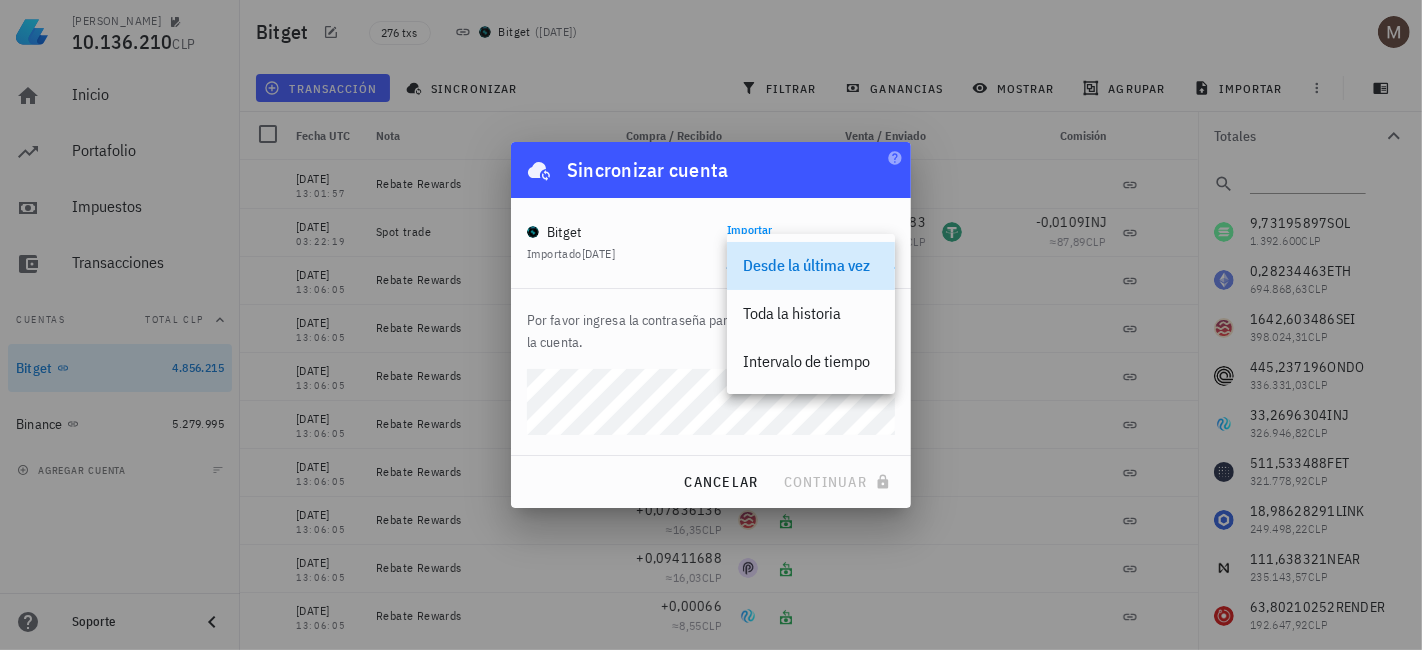 click on "Bitget   Importado  [DATE]   Importar Desde la última vez" at bounding box center [711, 243] 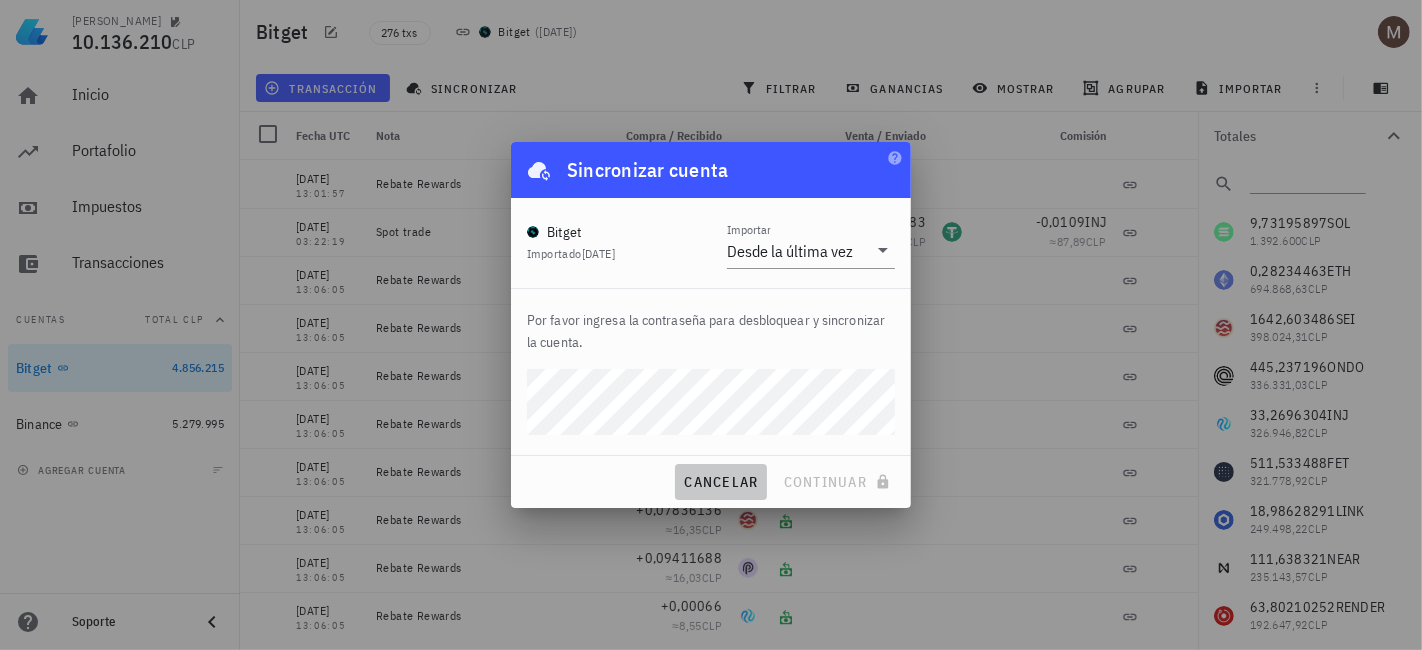 click on "cancelar" at bounding box center (720, 482) 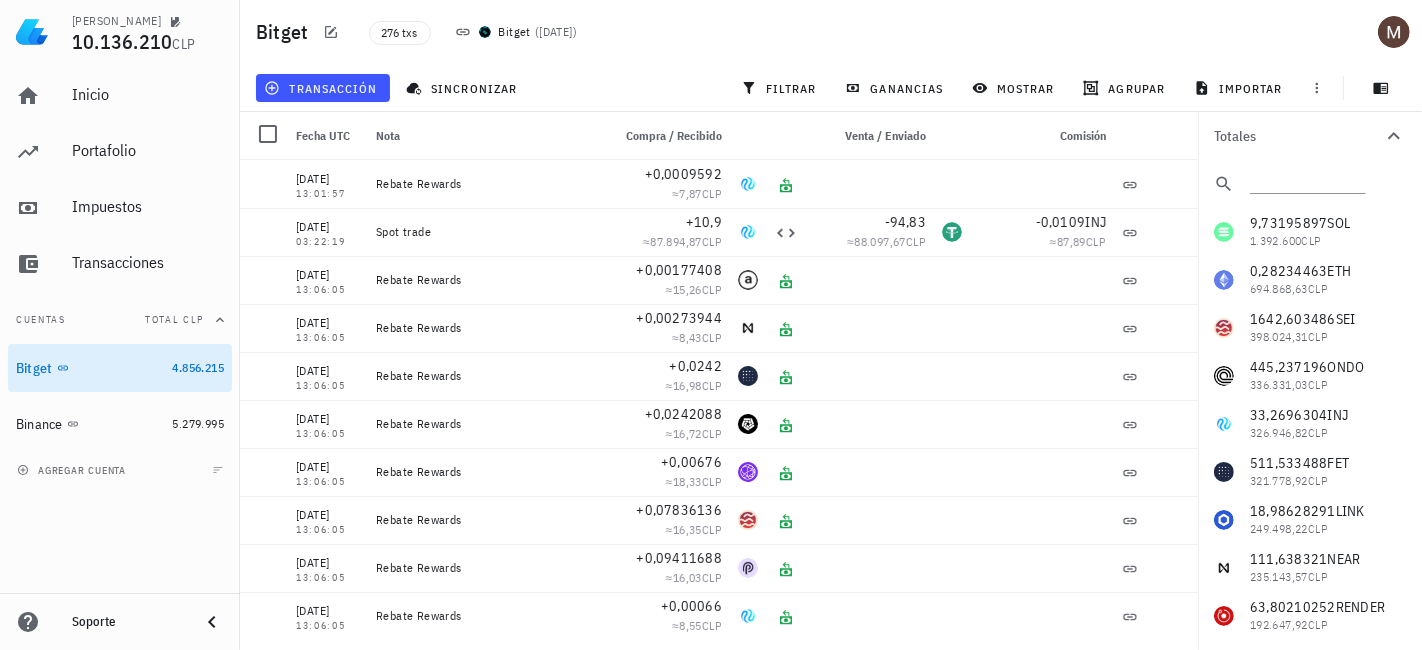 click on "276 txs
Bitget   ( [DATE] )" at bounding box center (671, 32) 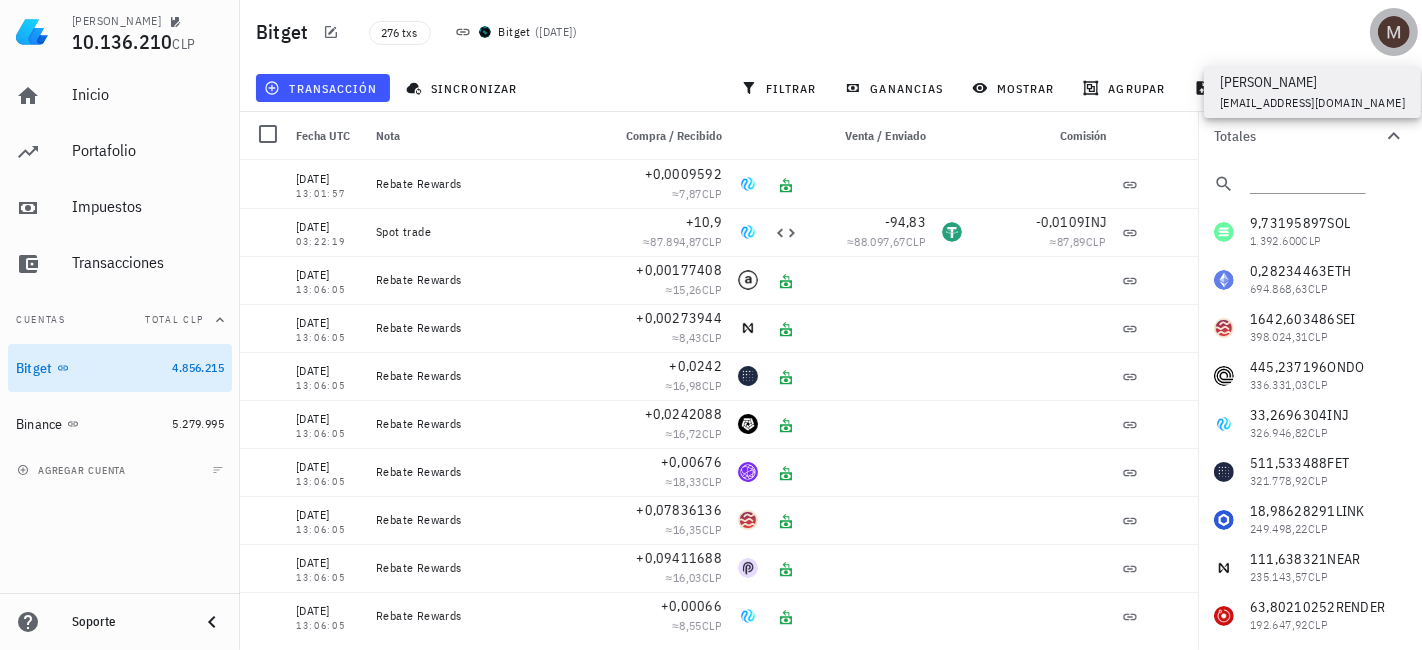 click at bounding box center (1394, 32) 